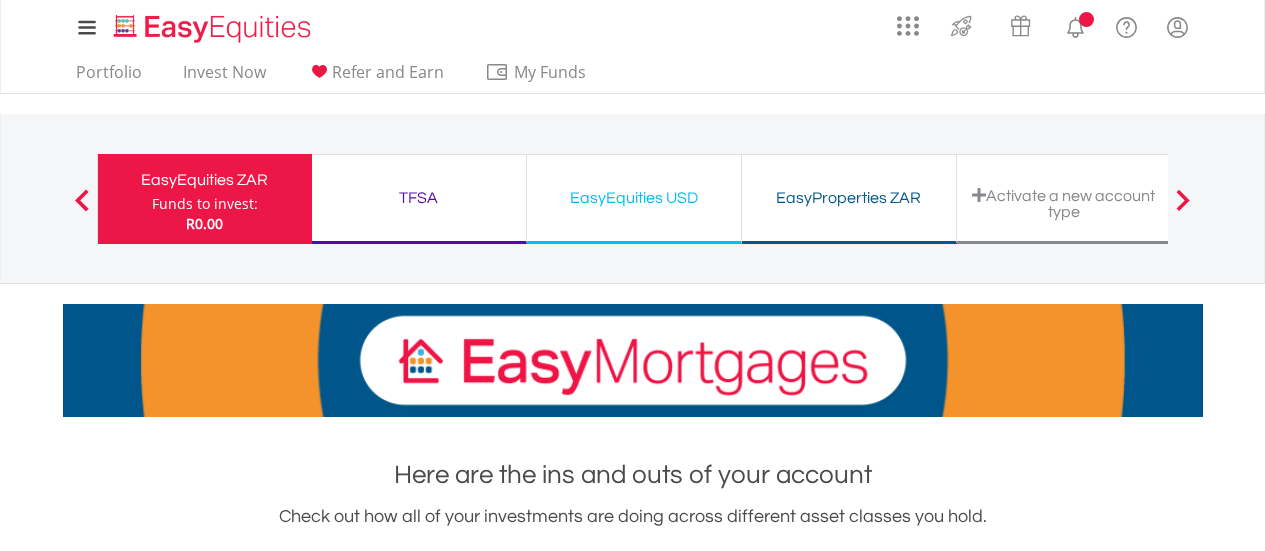 scroll, scrollTop: 0, scrollLeft: 0, axis: both 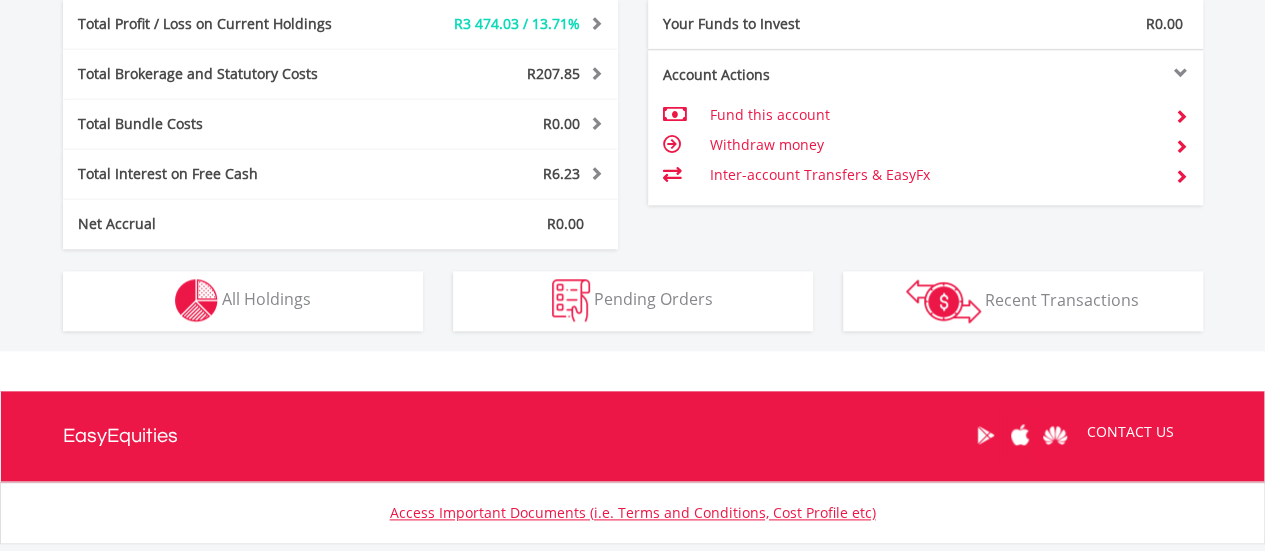 drag, startPoint x: 1272, startPoint y: 119, endPoint x: 1254, endPoint y: 429, distance: 310.52216 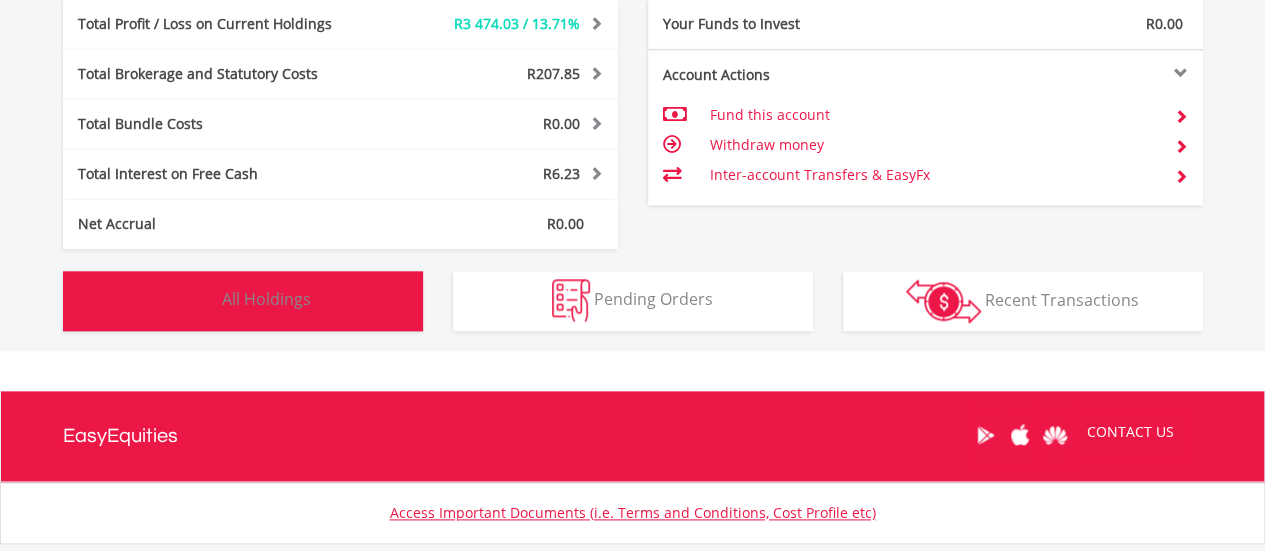 click on "Holdings
All Holdings" at bounding box center [243, 301] 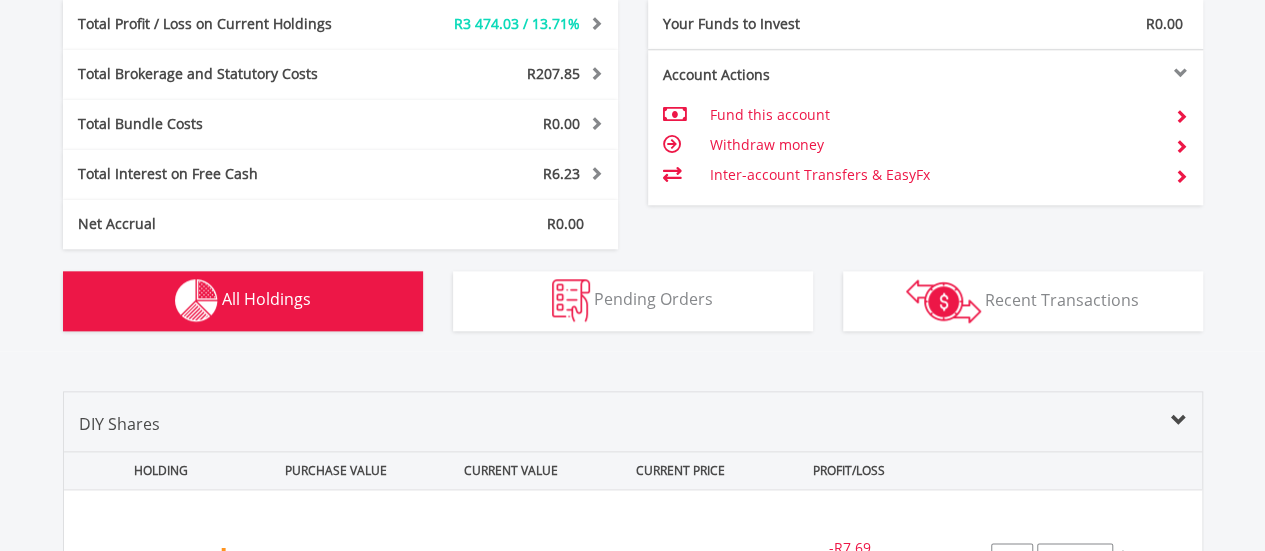 scroll, scrollTop: 1402, scrollLeft: 0, axis: vertical 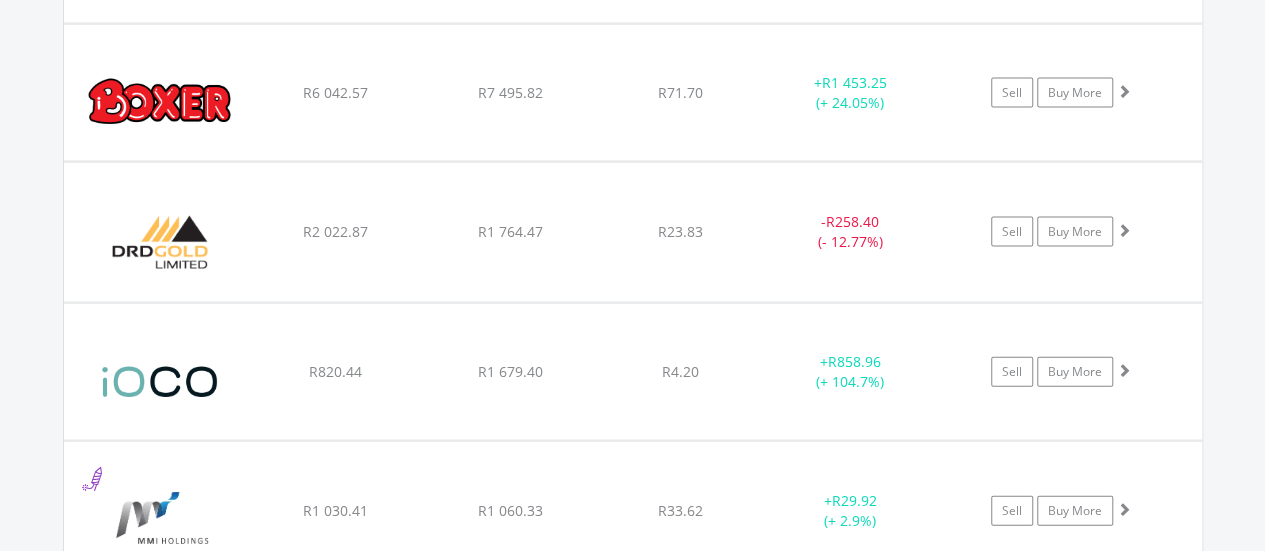 type 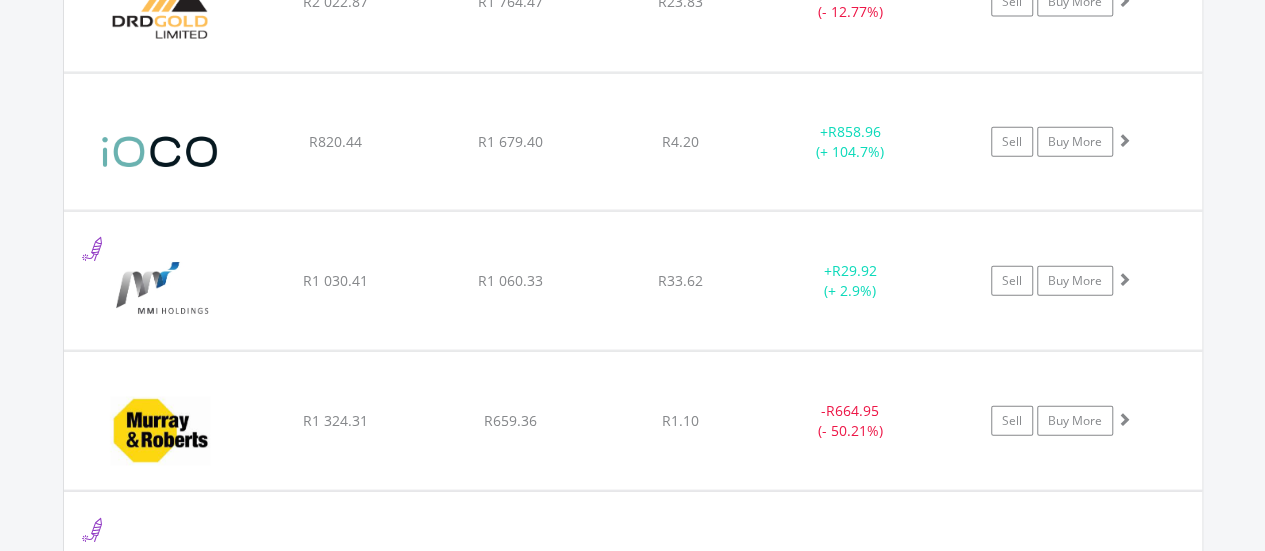 scroll, scrollTop: 2352, scrollLeft: 0, axis: vertical 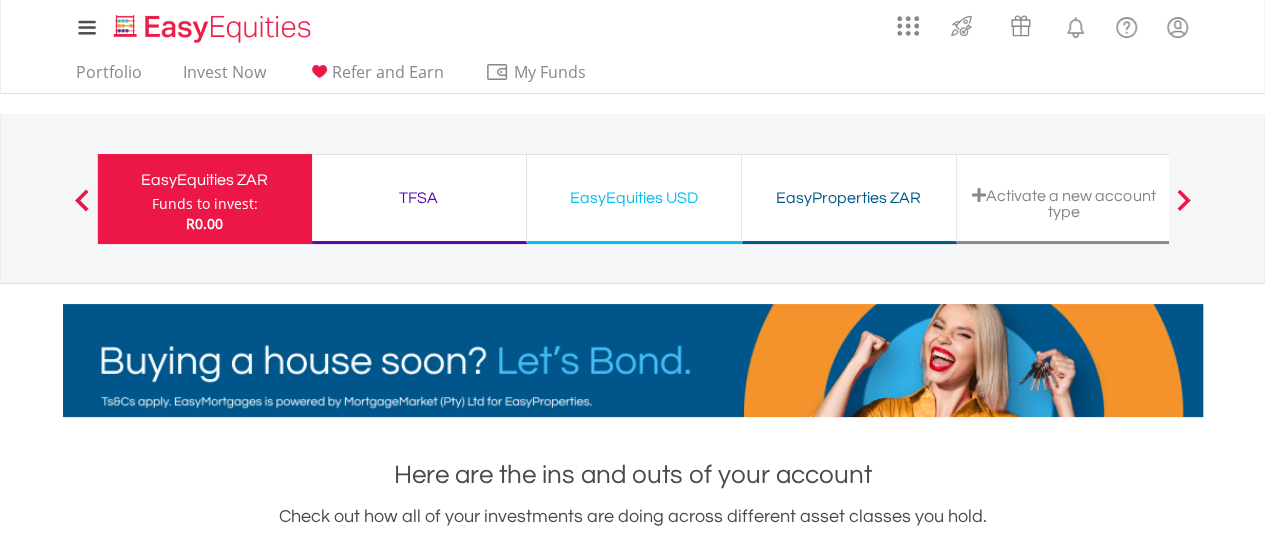 click on "TFSA" at bounding box center (419, 198) 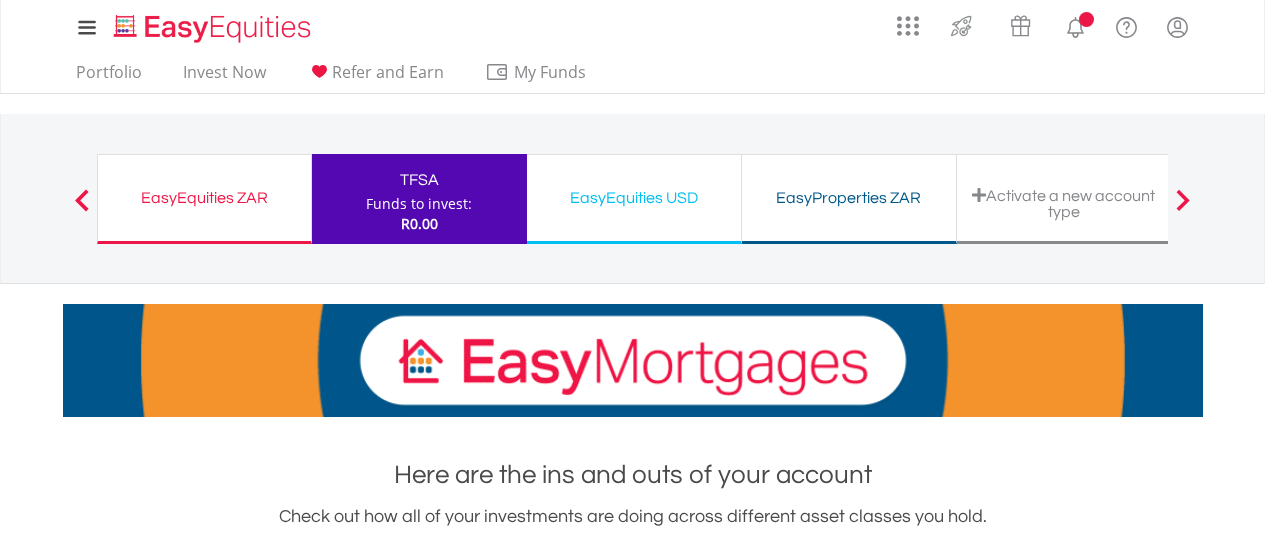 scroll, scrollTop: 0, scrollLeft: 0, axis: both 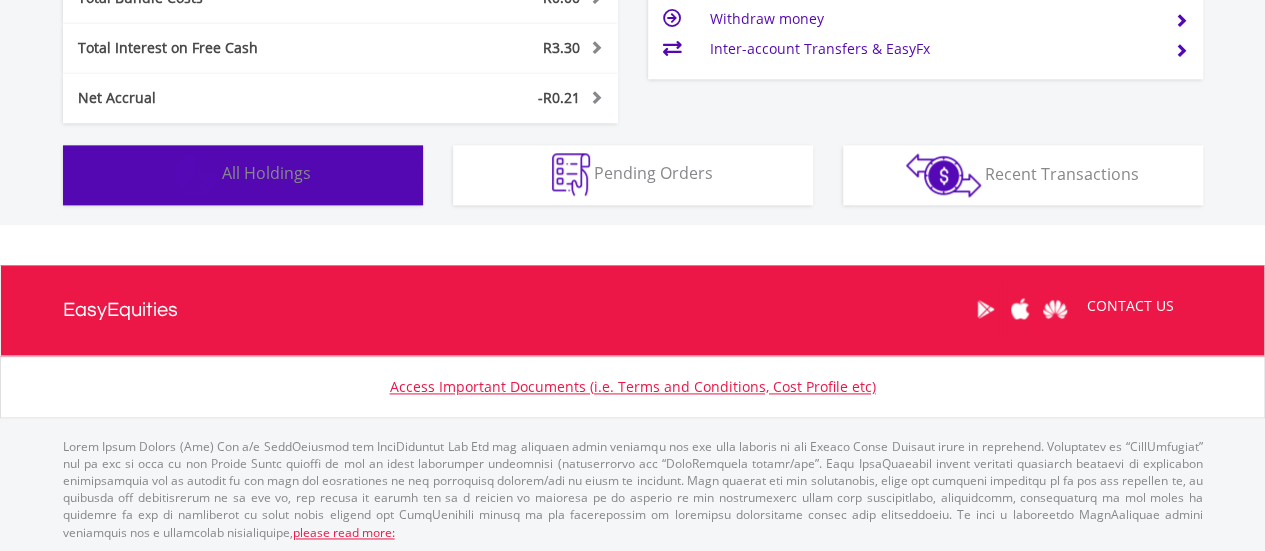 click on "Holdings
All Holdings" at bounding box center (243, 175) 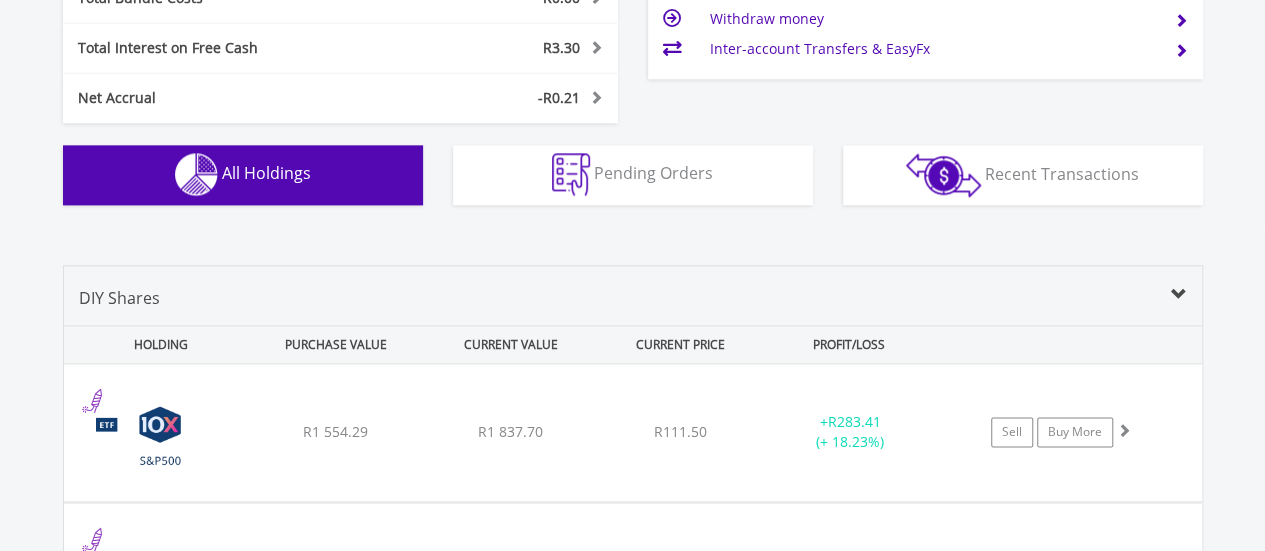 scroll, scrollTop: 1482, scrollLeft: 0, axis: vertical 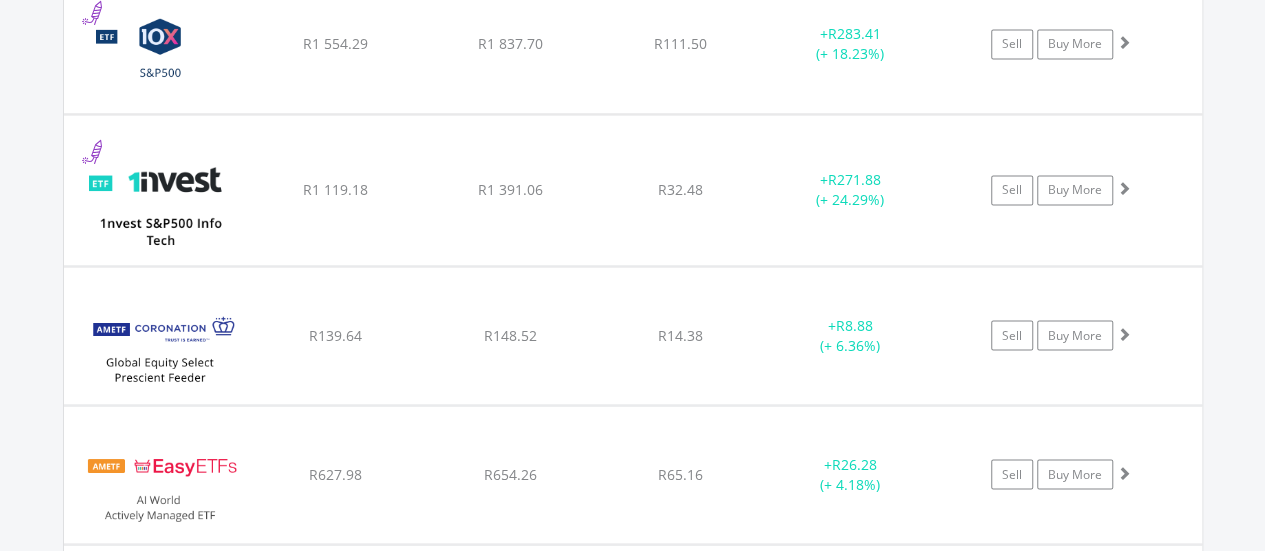 type 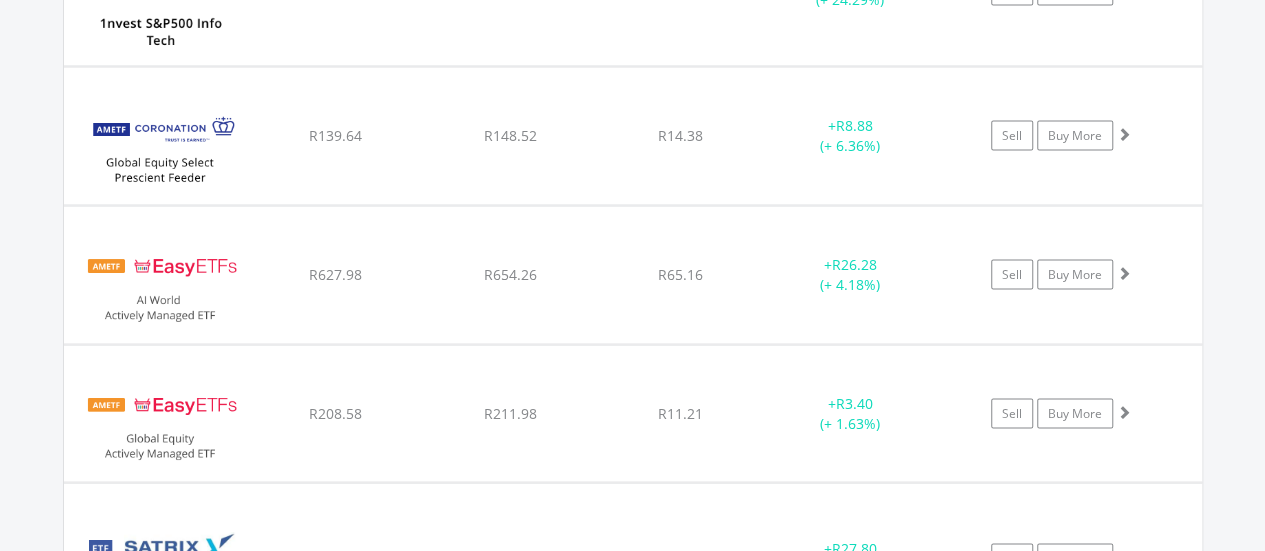 scroll, scrollTop: 1806, scrollLeft: 0, axis: vertical 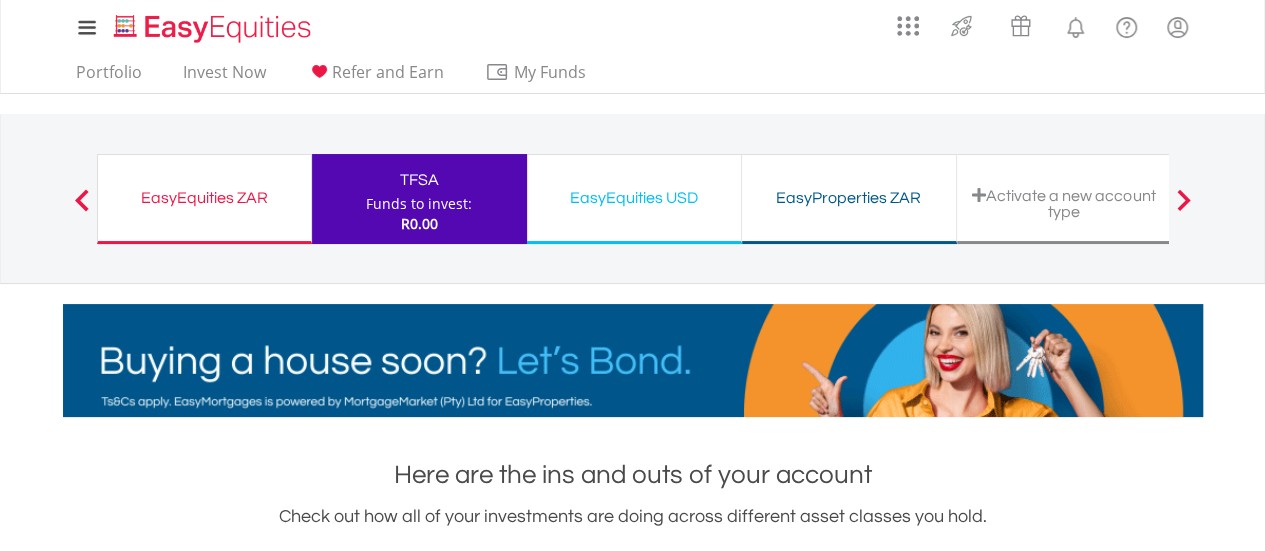 click on "EasyEquities USD" at bounding box center (634, 198) 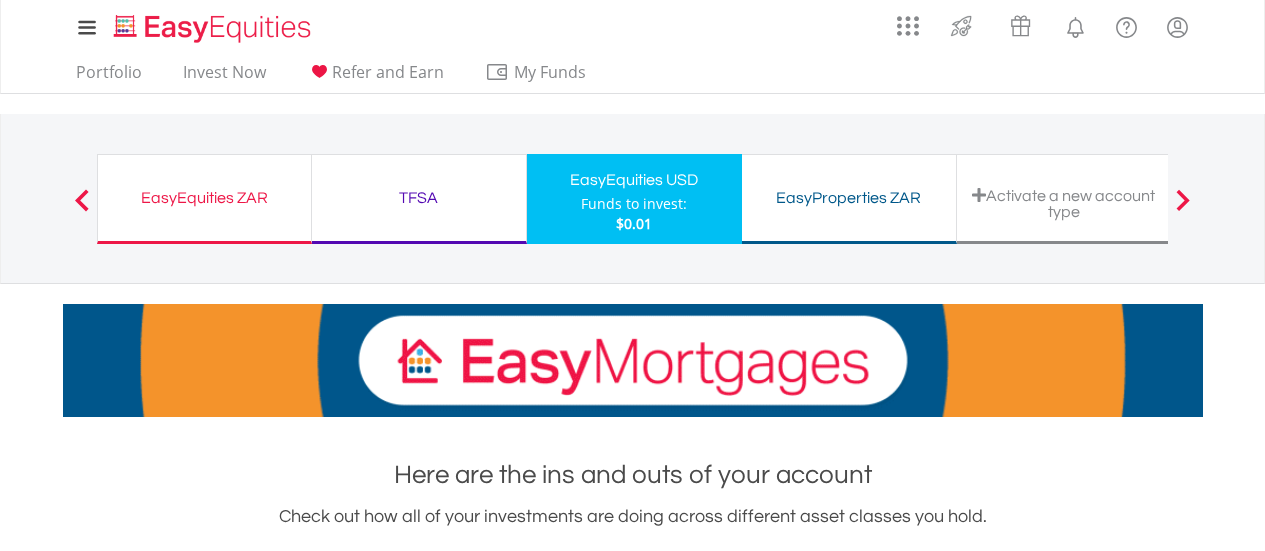 scroll, scrollTop: 0, scrollLeft: 0, axis: both 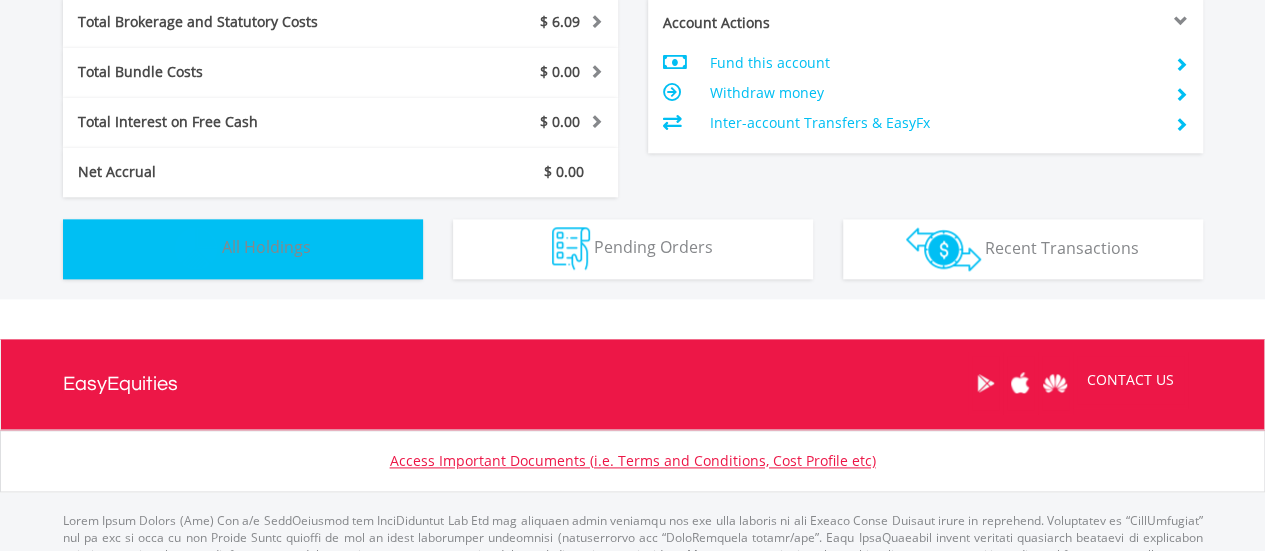 click on "Holdings
All Holdings" at bounding box center (243, 249) 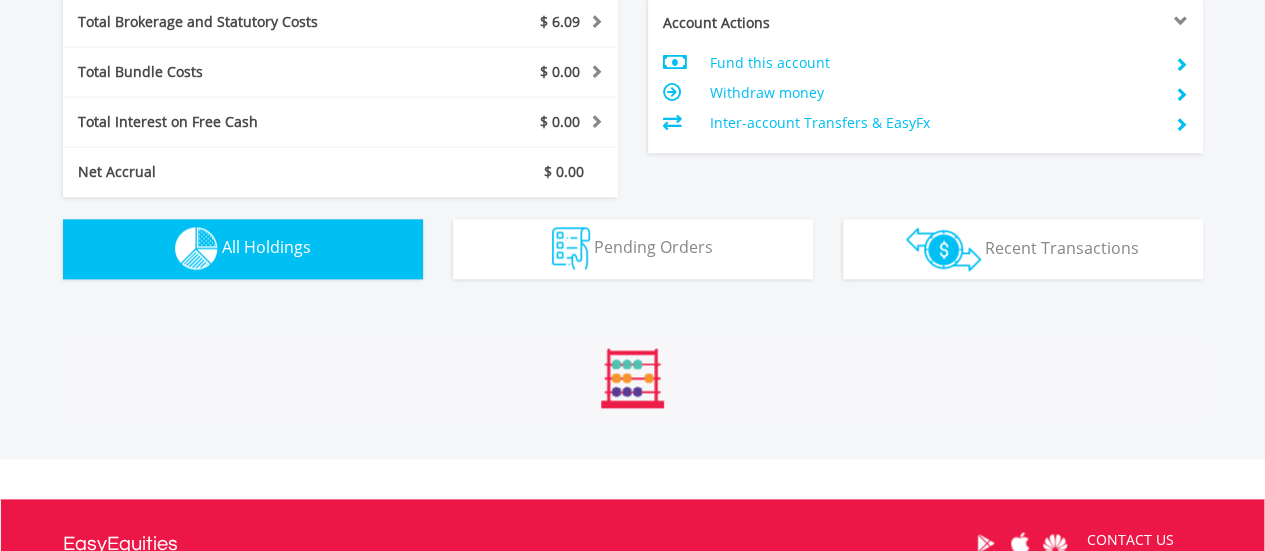 scroll, scrollTop: 1442, scrollLeft: 0, axis: vertical 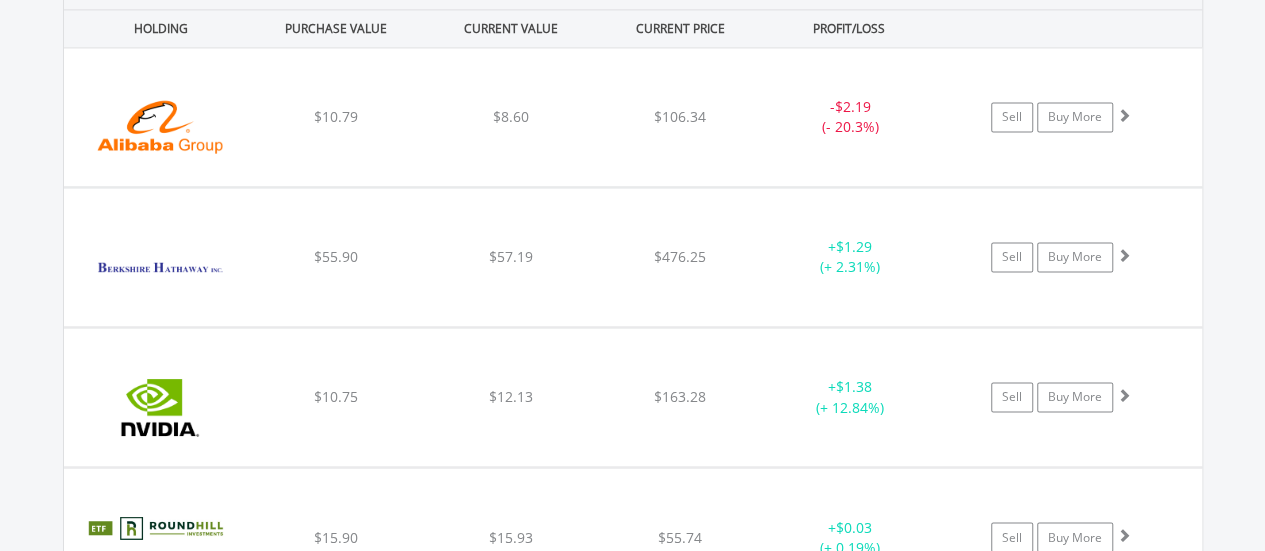 type 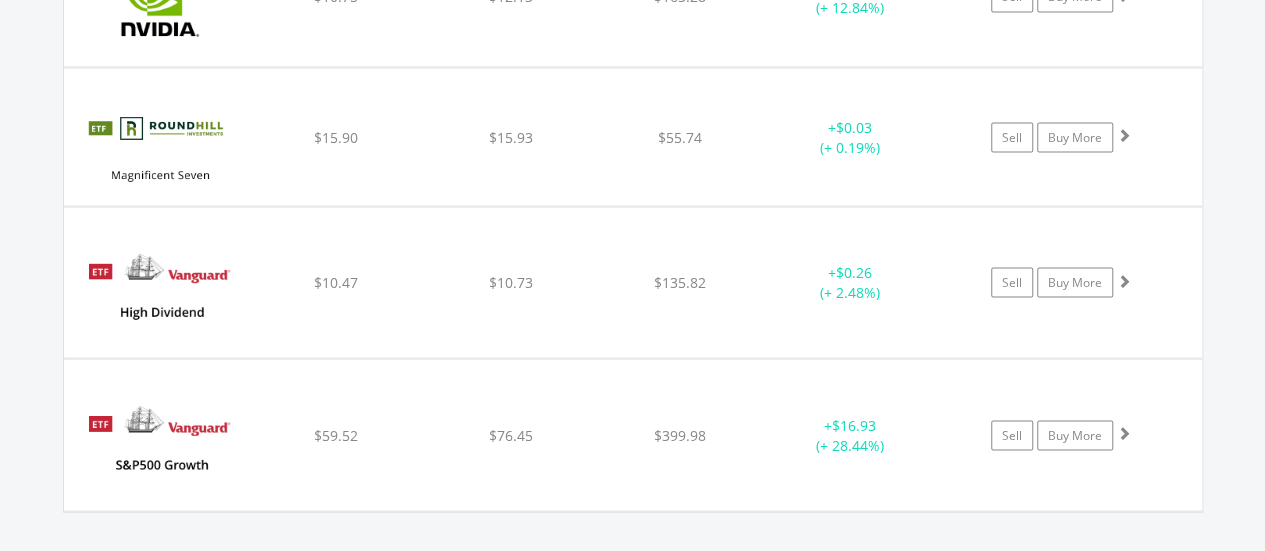 scroll, scrollTop: 1934, scrollLeft: 0, axis: vertical 